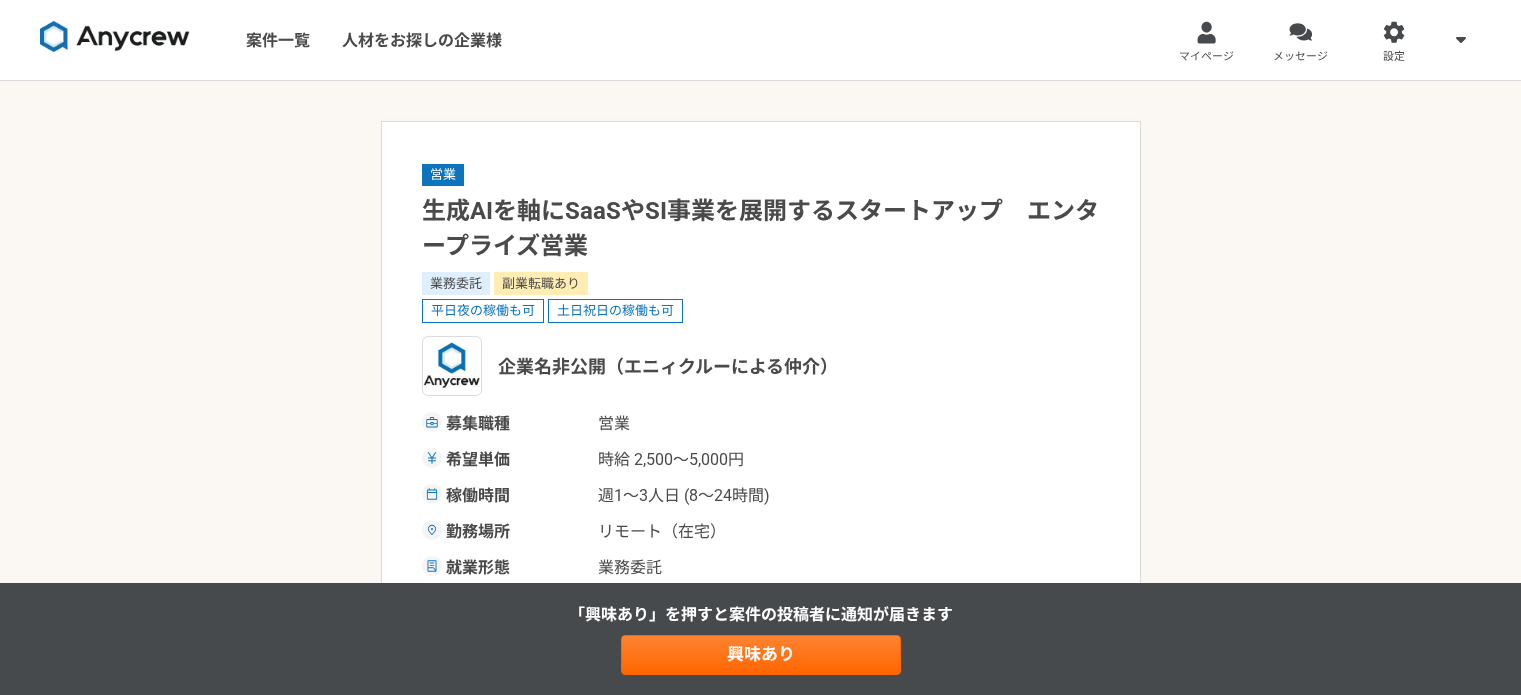 scroll, scrollTop: 0, scrollLeft: 0, axis: both 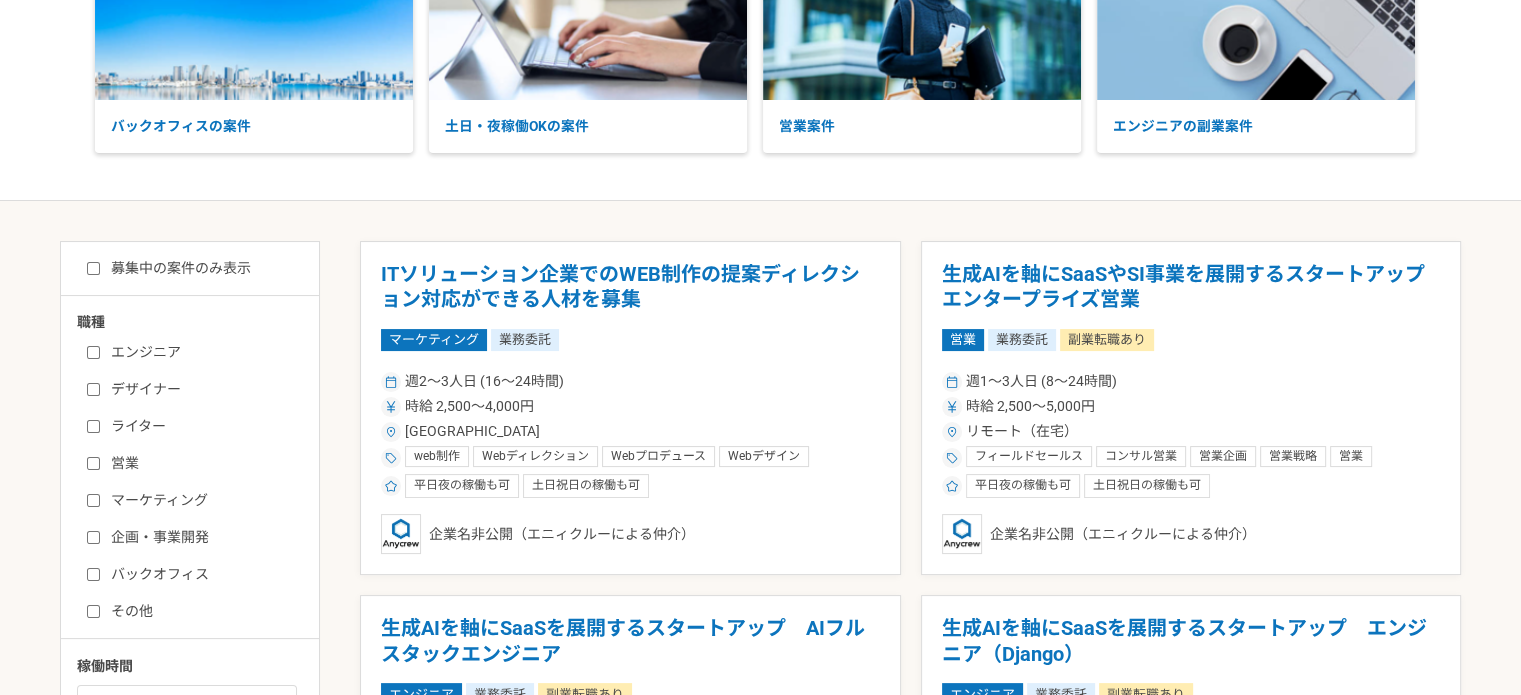 click on "エンジニア デザイナー ライター 営業 マーケティング 企画・事業開発 バックオフィス その他" at bounding box center (197, 479) 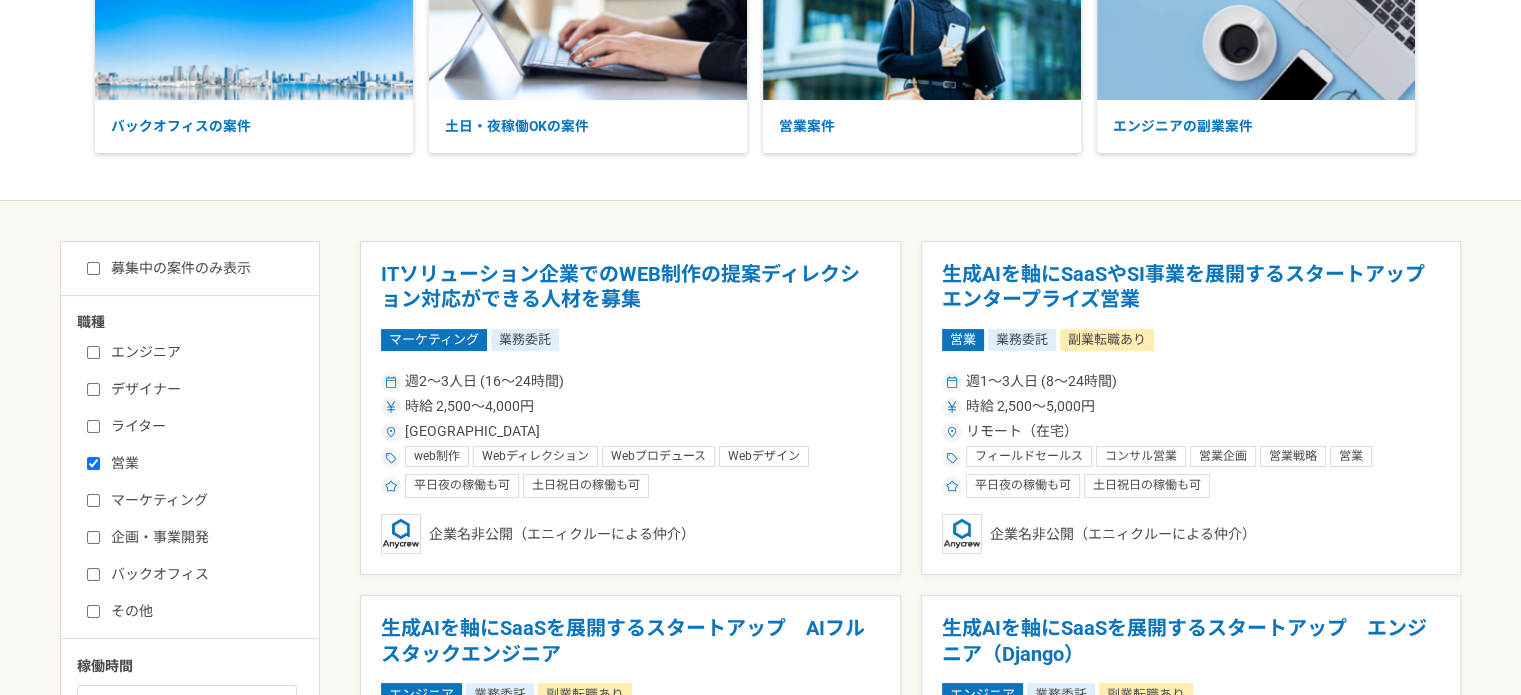 checkbox on "true" 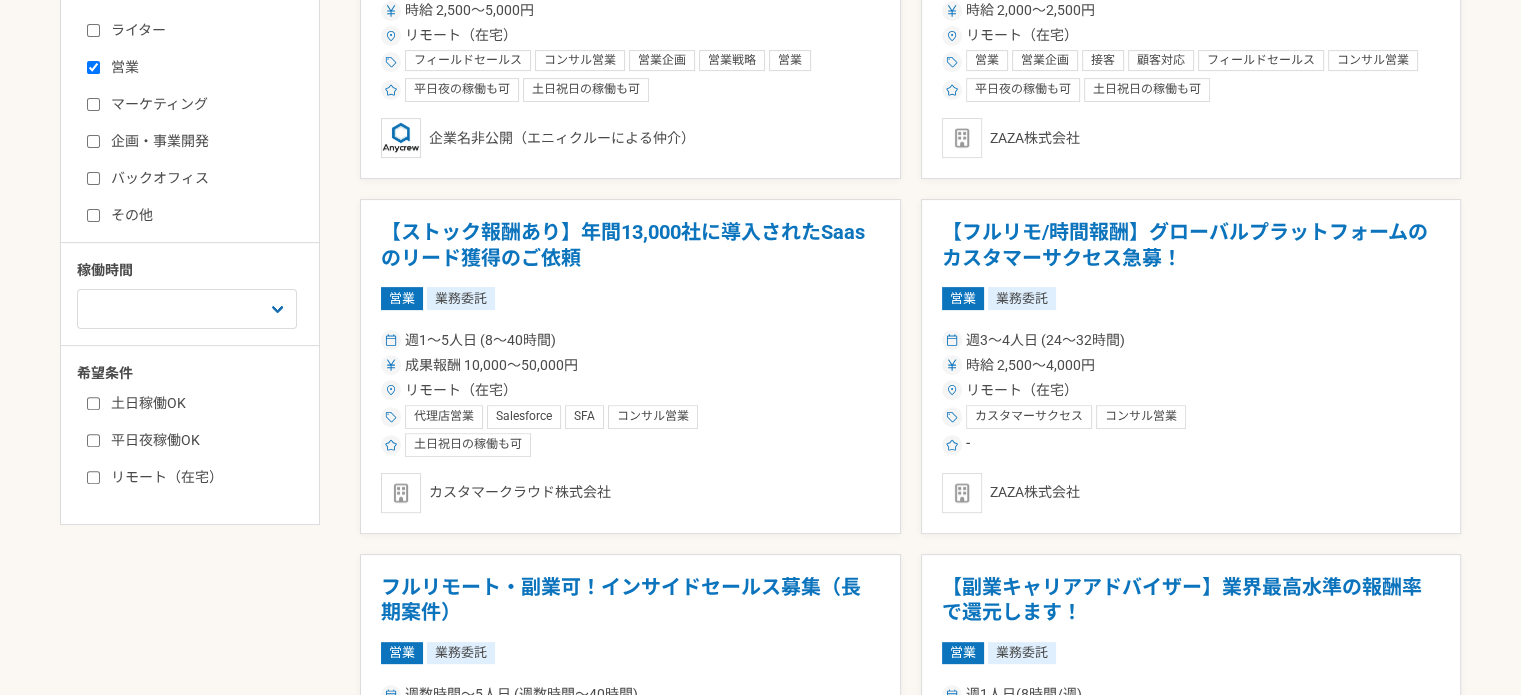 scroll, scrollTop: 600, scrollLeft: 0, axis: vertical 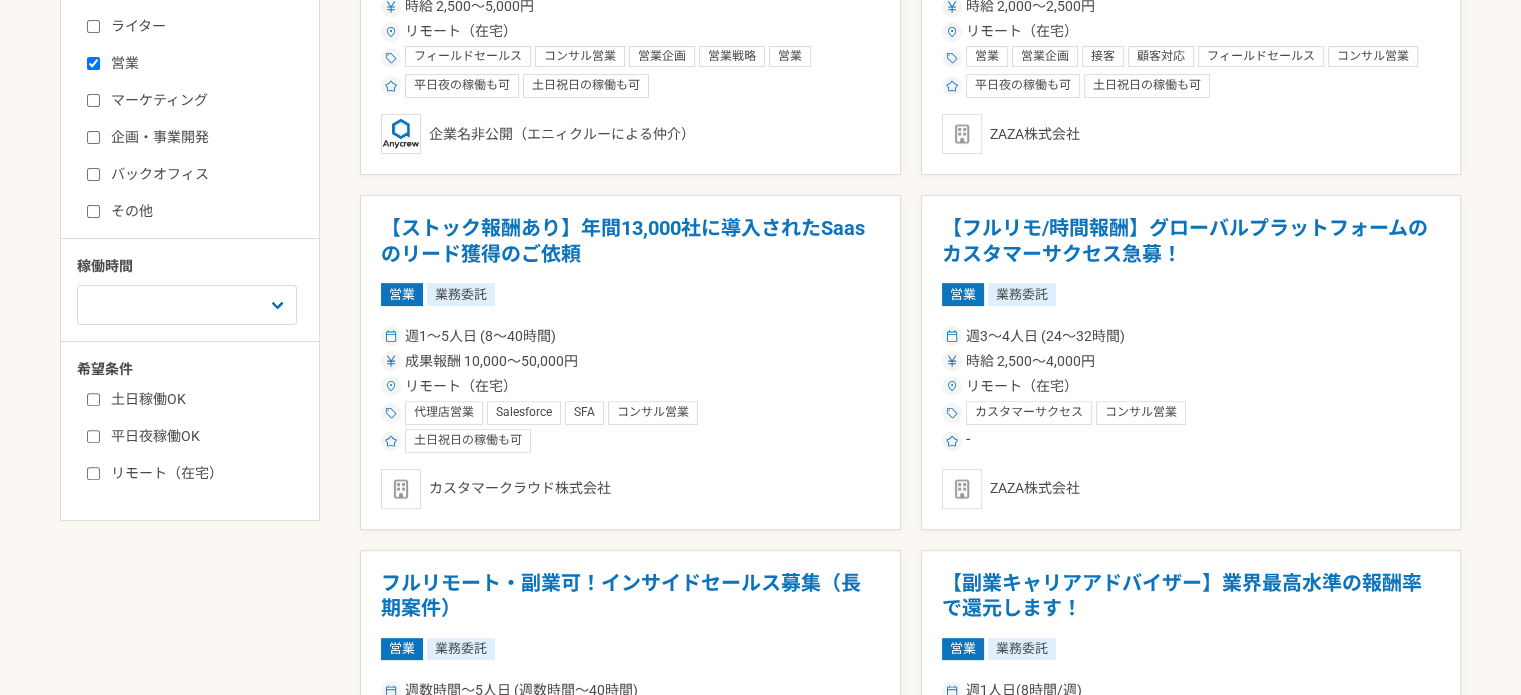 click on "土日稼働OK 平日夜稼働OK リモート（在宅）" at bounding box center (197, 432) 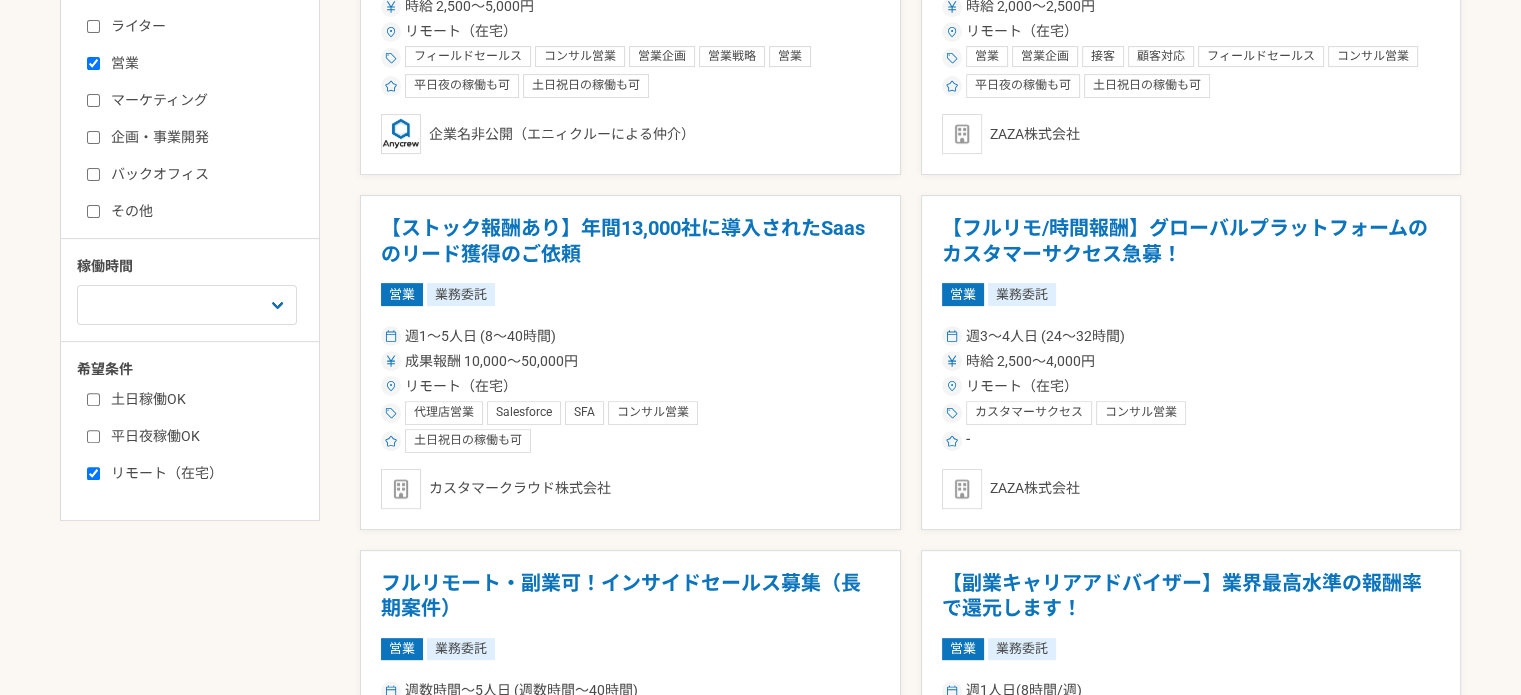 checkbox on "true" 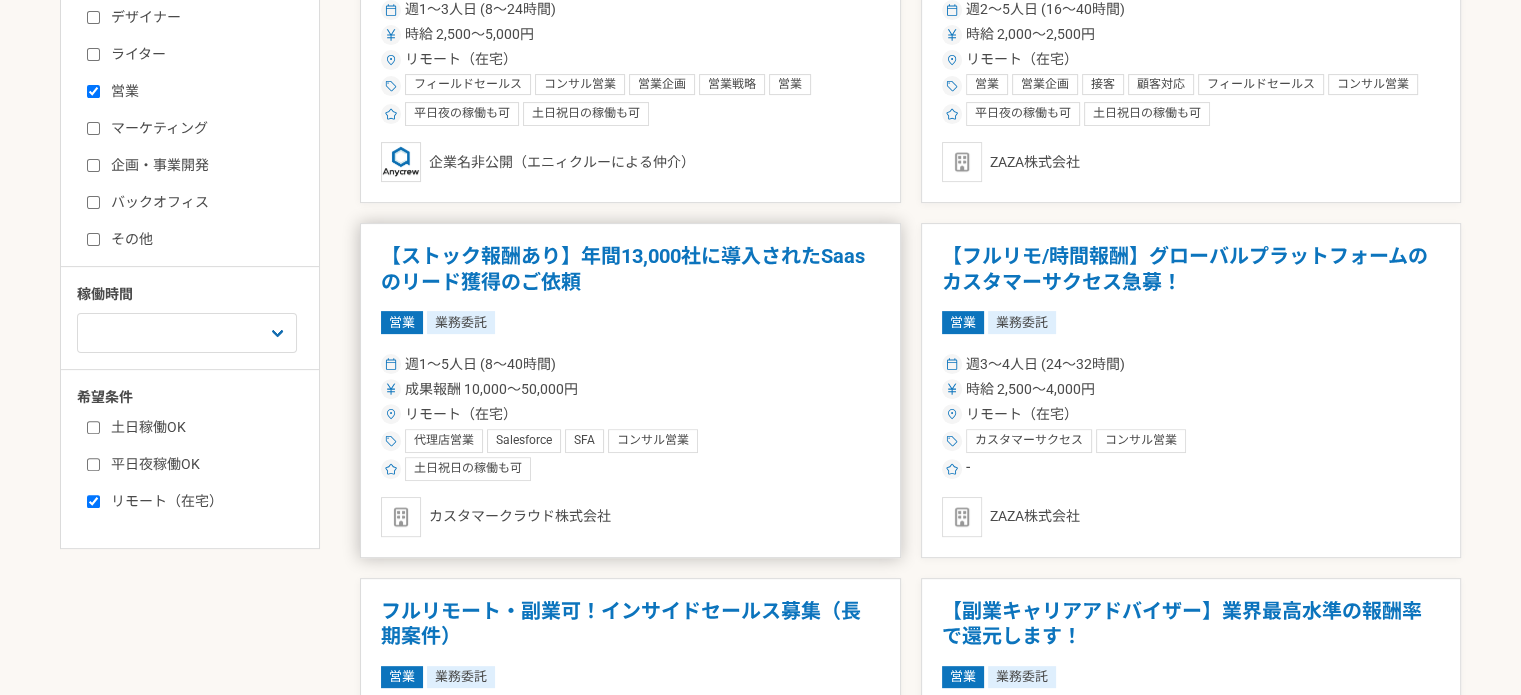 scroll, scrollTop: 600, scrollLeft: 0, axis: vertical 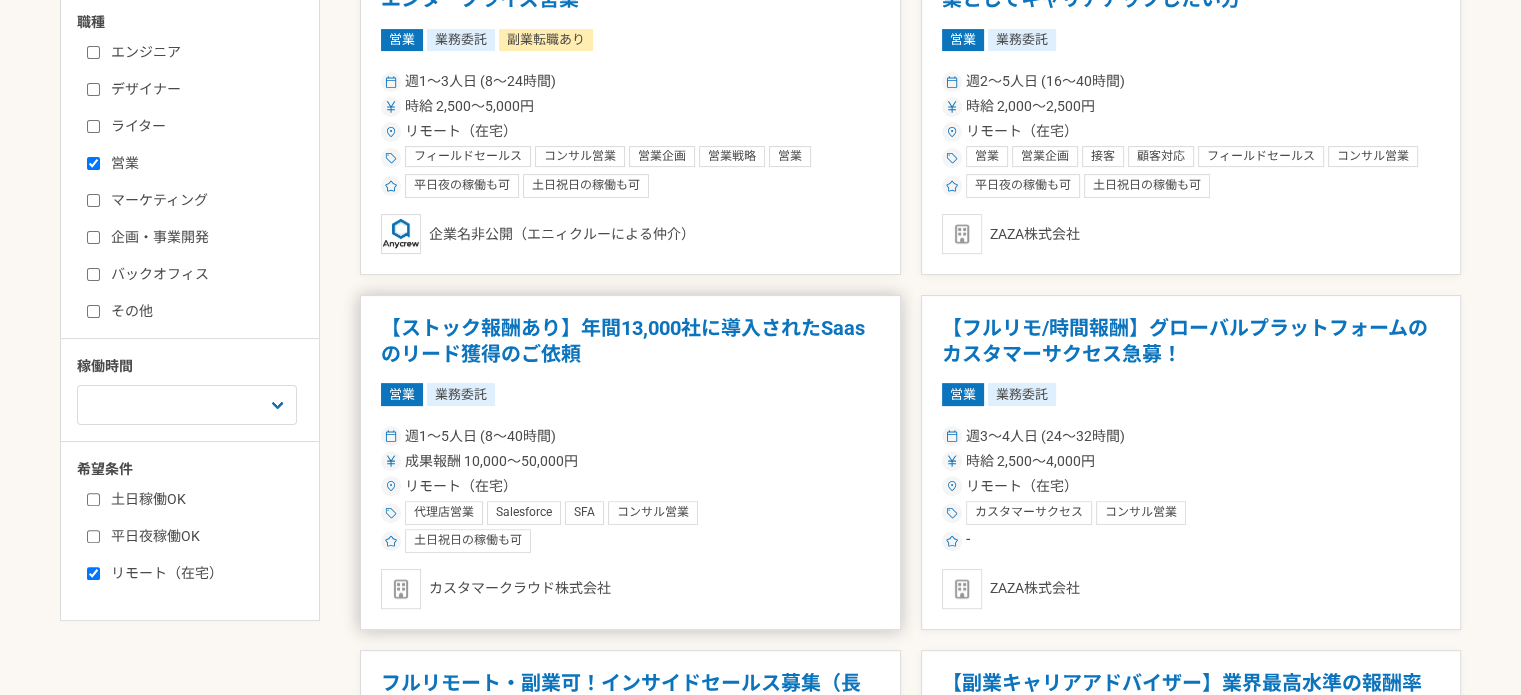 click on "成果報酬 10,000〜50,000円" at bounding box center [630, 461] 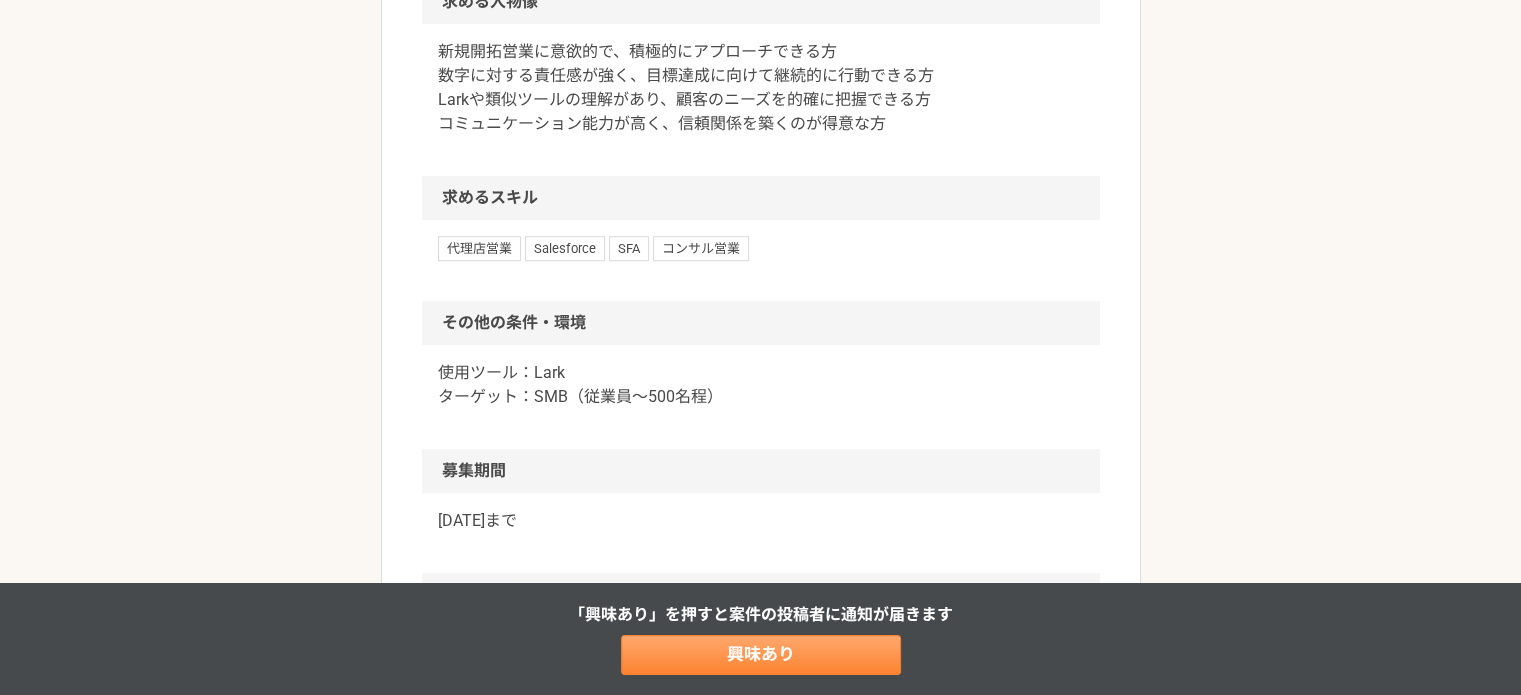 scroll, scrollTop: 1200, scrollLeft: 0, axis: vertical 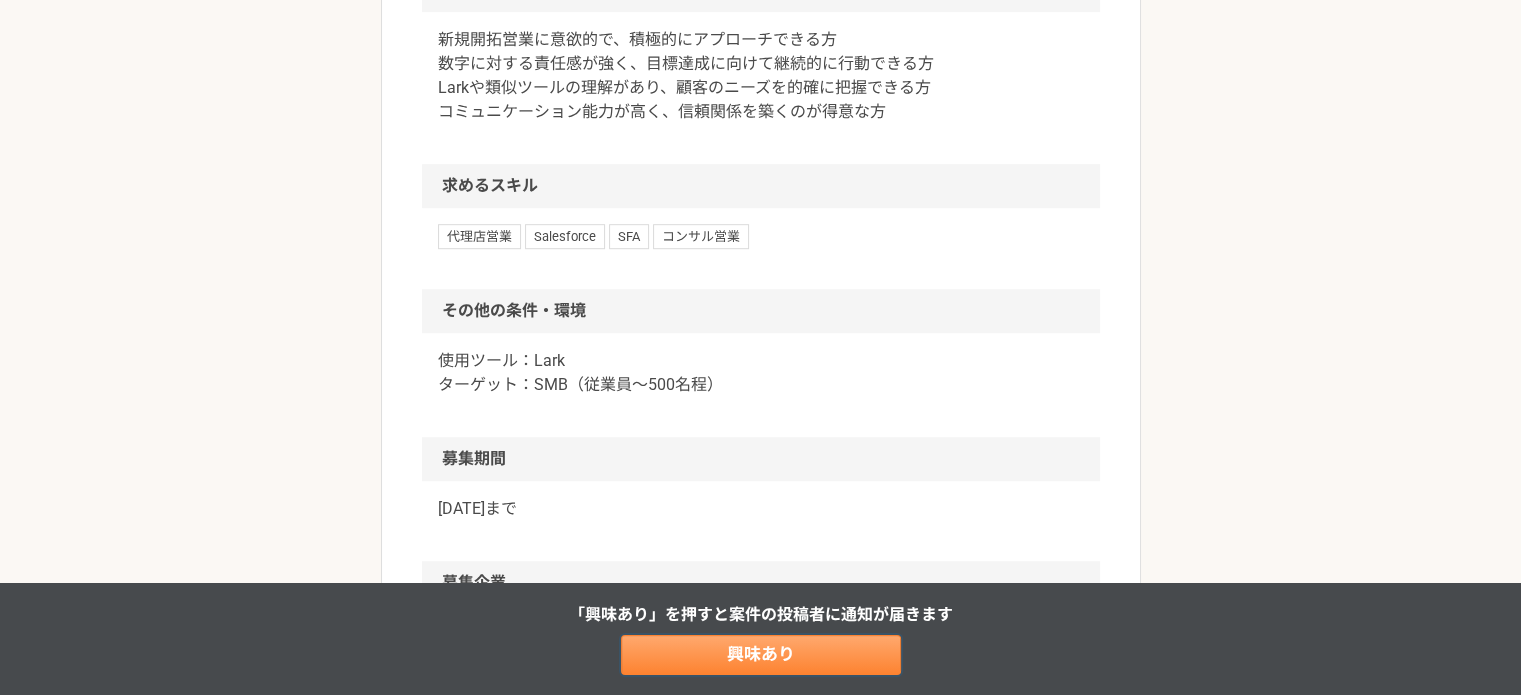 click on "興味あり" at bounding box center (761, 655) 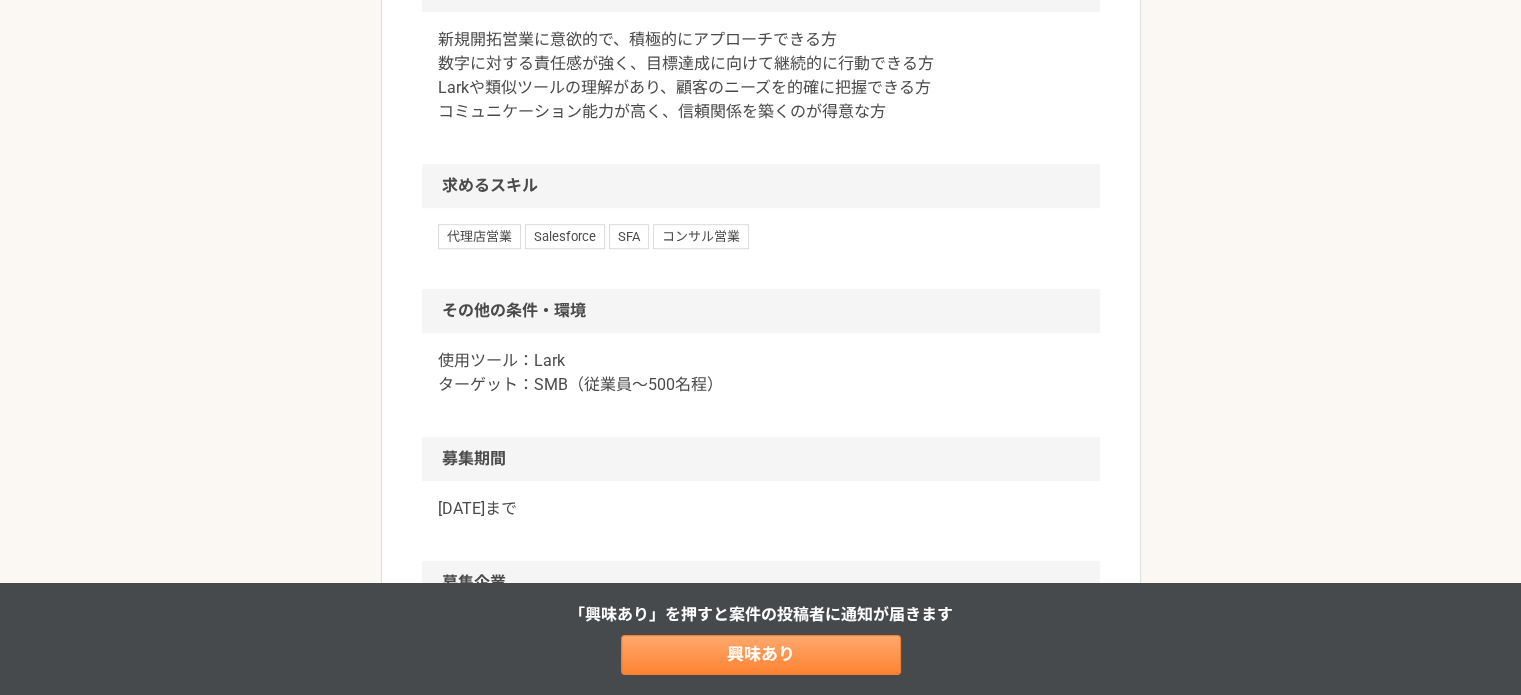 scroll, scrollTop: 0, scrollLeft: 0, axis: both 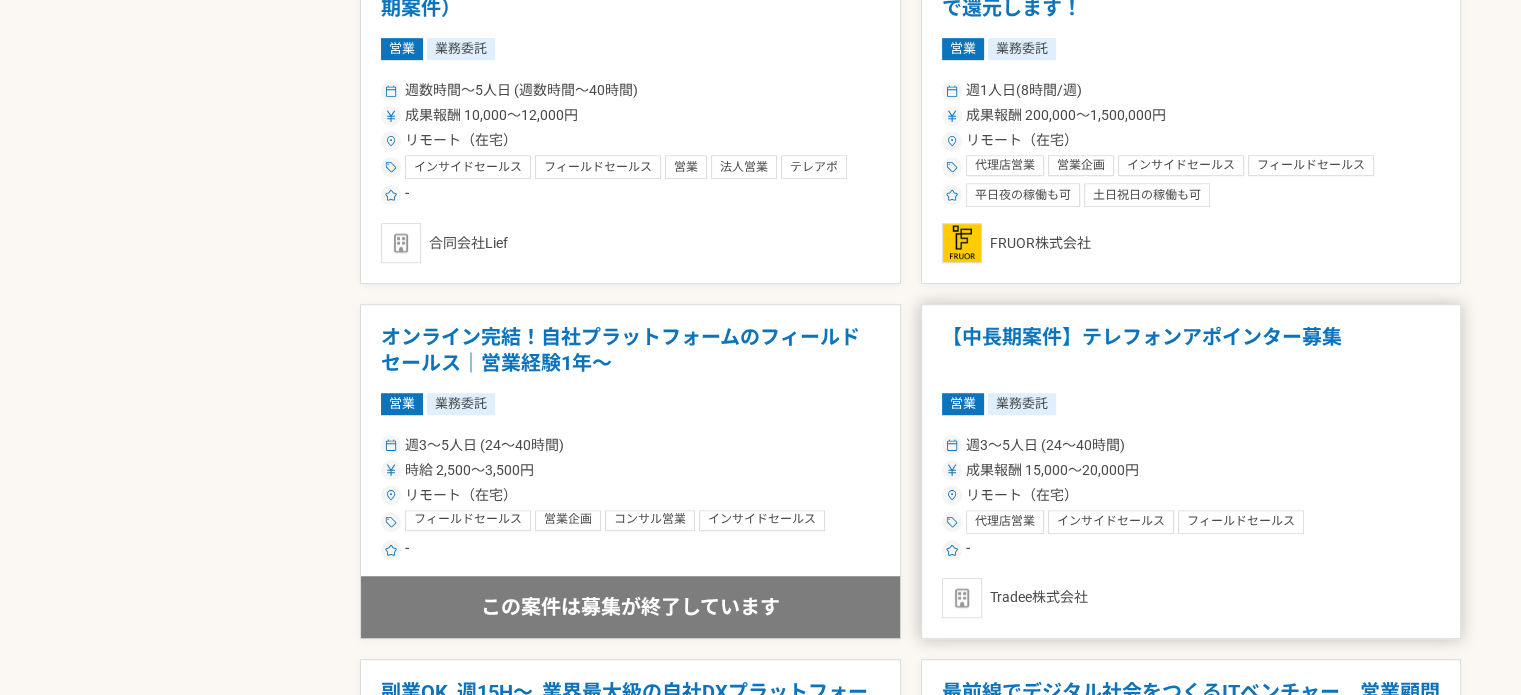 click on "営業 業務委託" at bounding box center [1191, 404] 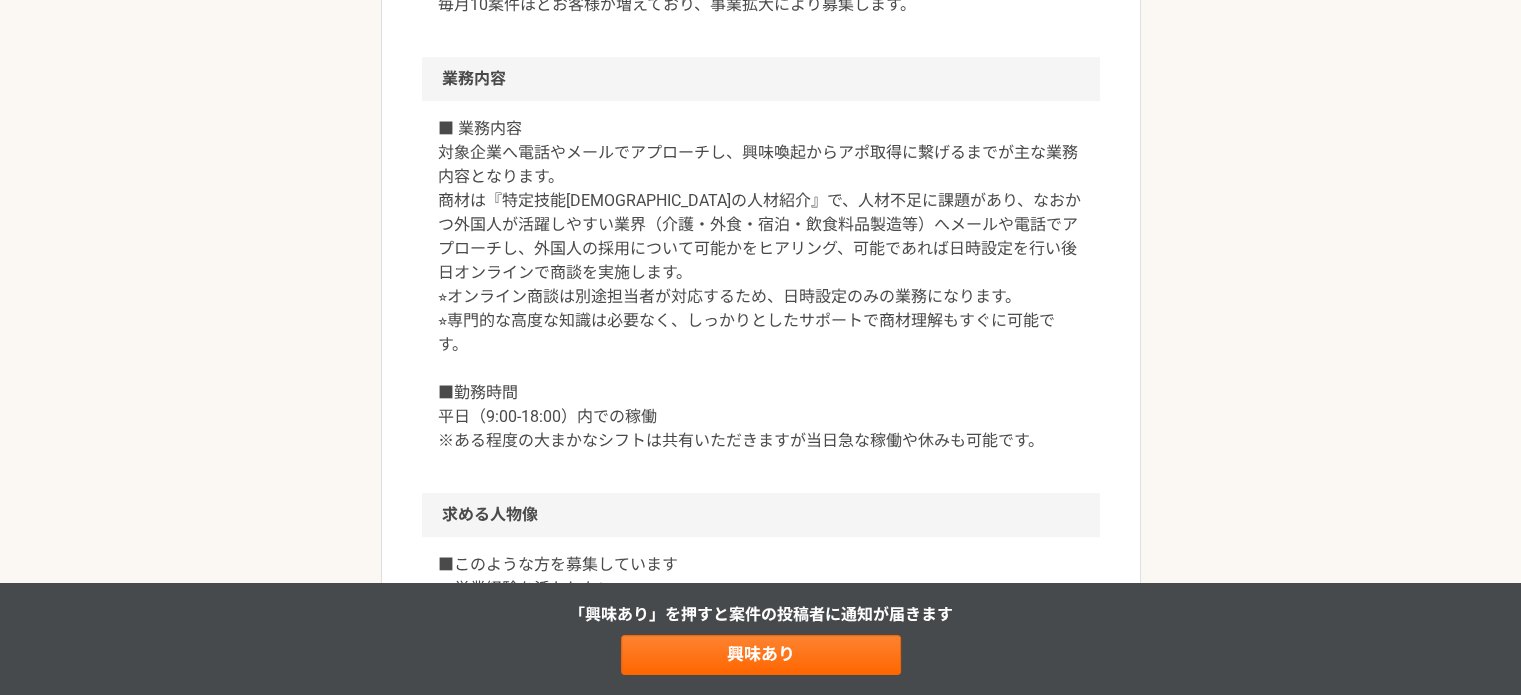 scroll, scrollTop: 900, scrollLeft: 0, axis: vertical 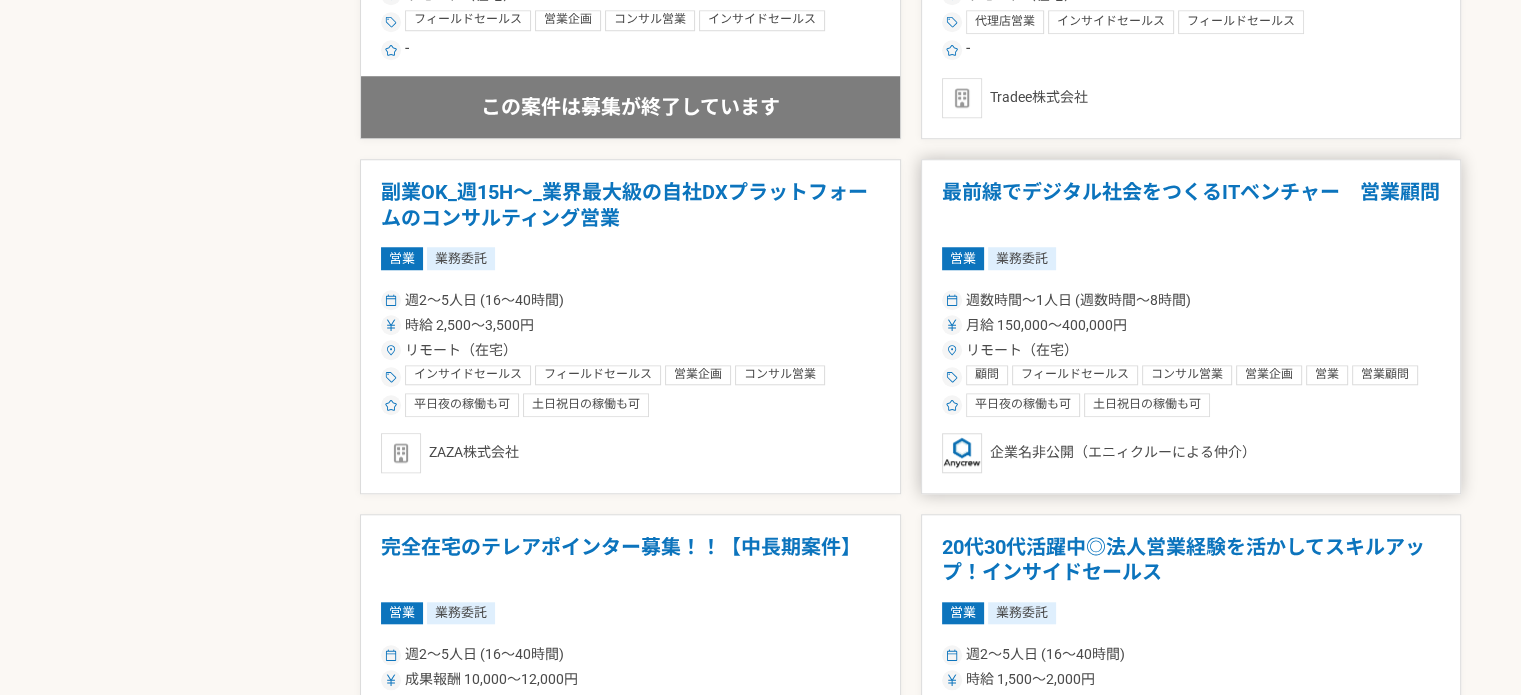 click on "月給 150,000〜400,000円" at bounding box center [1191, 325] 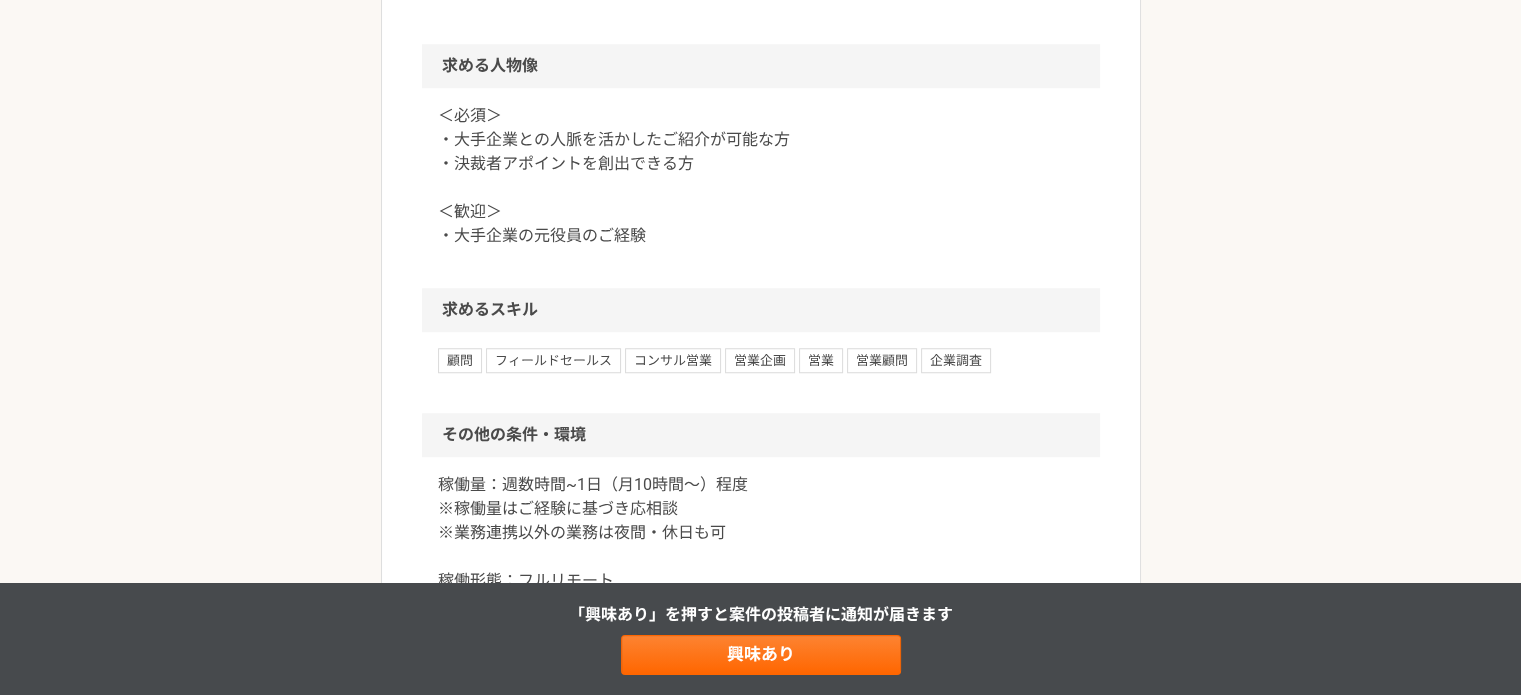 scroll, scrollTop: 1500, scrollLeft: 0, axis: vertical 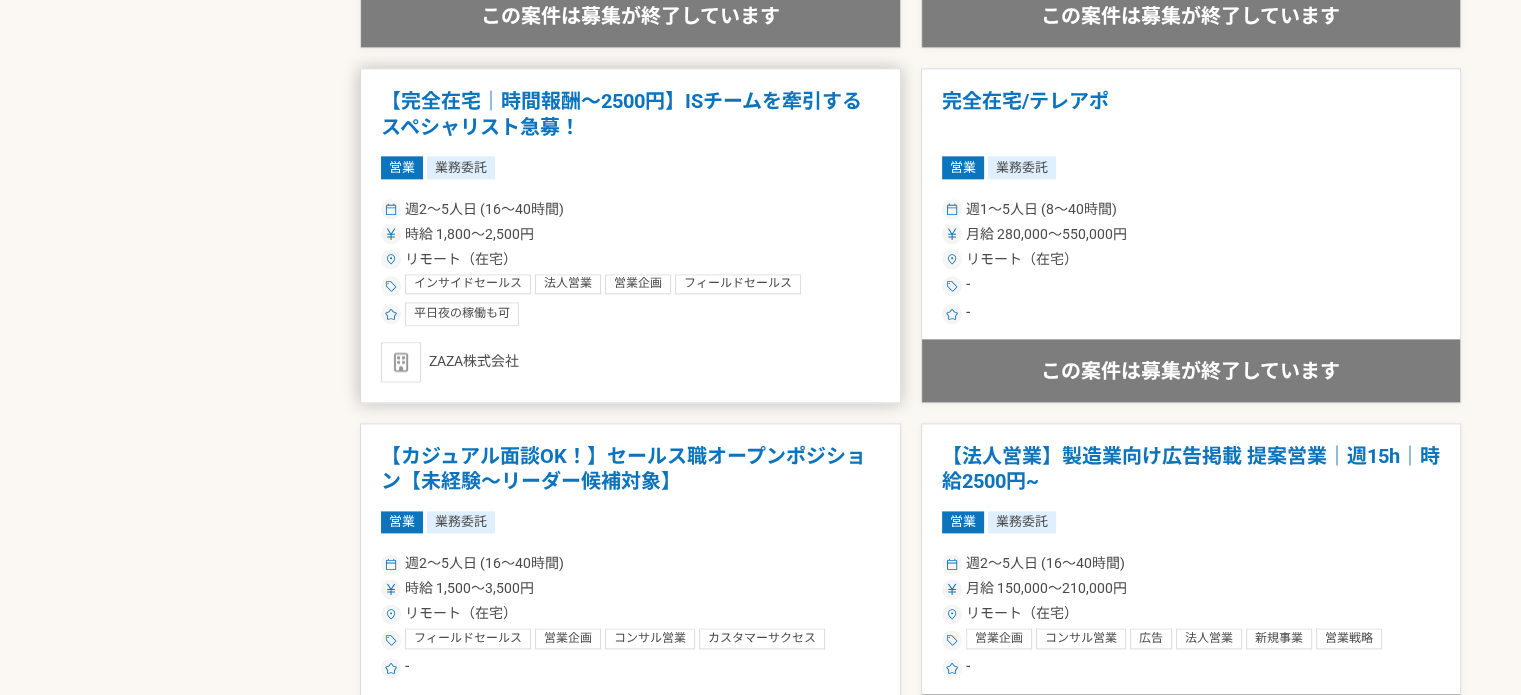 click on "時給 1,800〜2,500円" at bounding box center (630, 234) 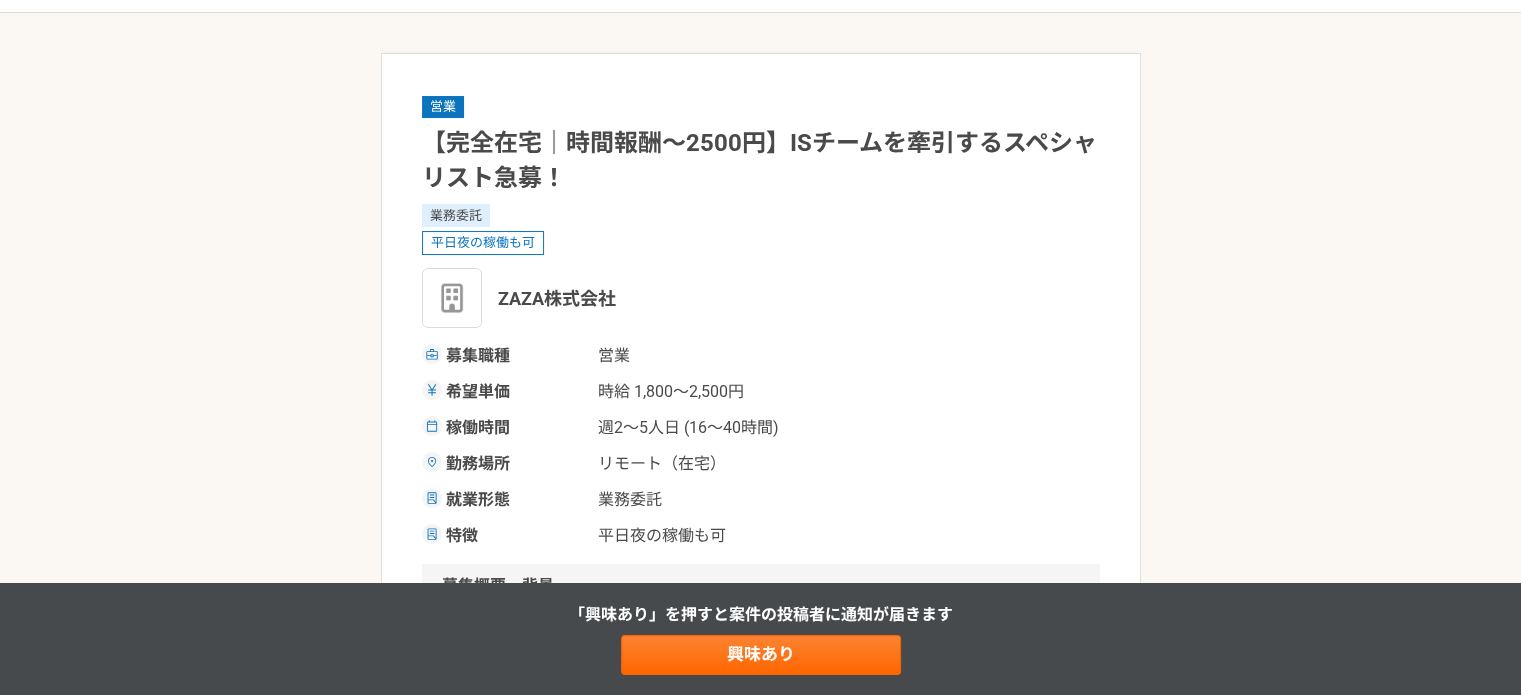 scroll, scrollTop: 100, scrollLeft: 0, axis: vertical 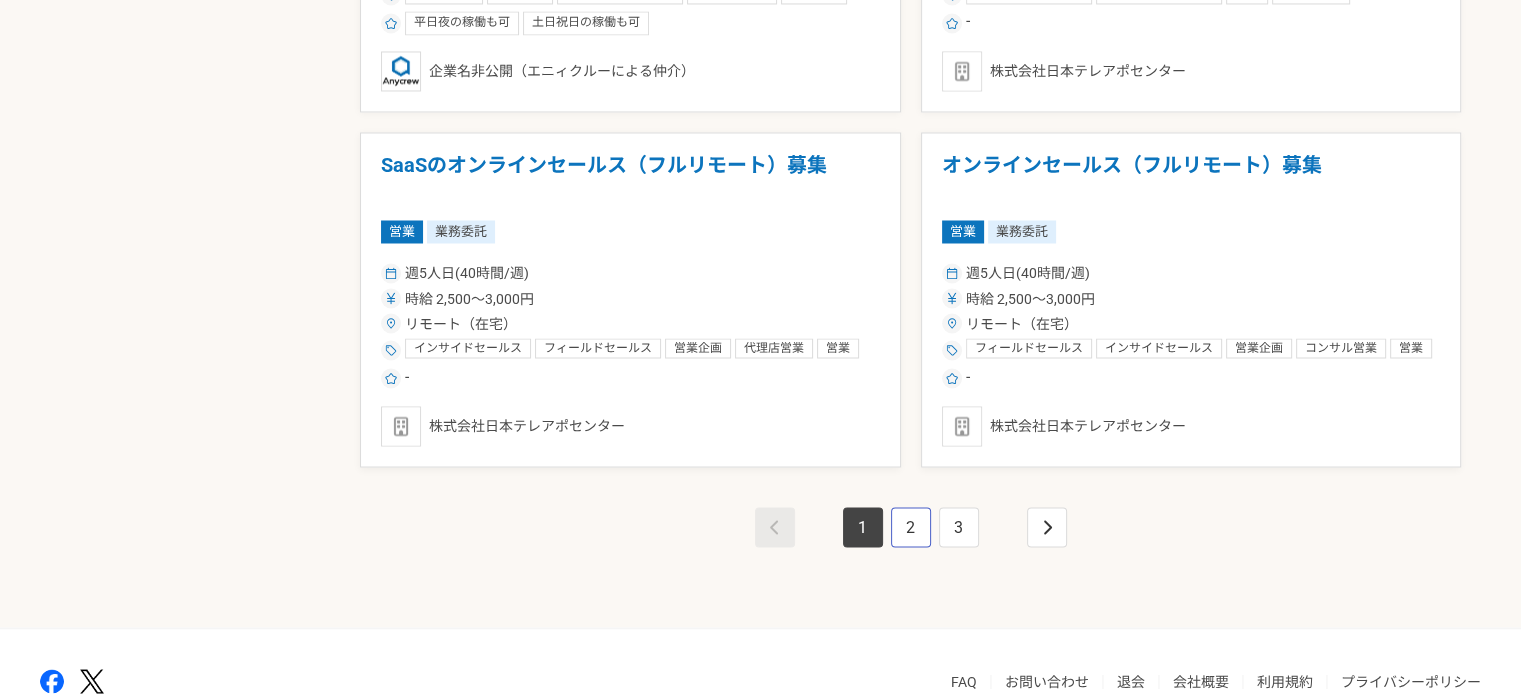 click on "2" at bounding box center (911, 527) 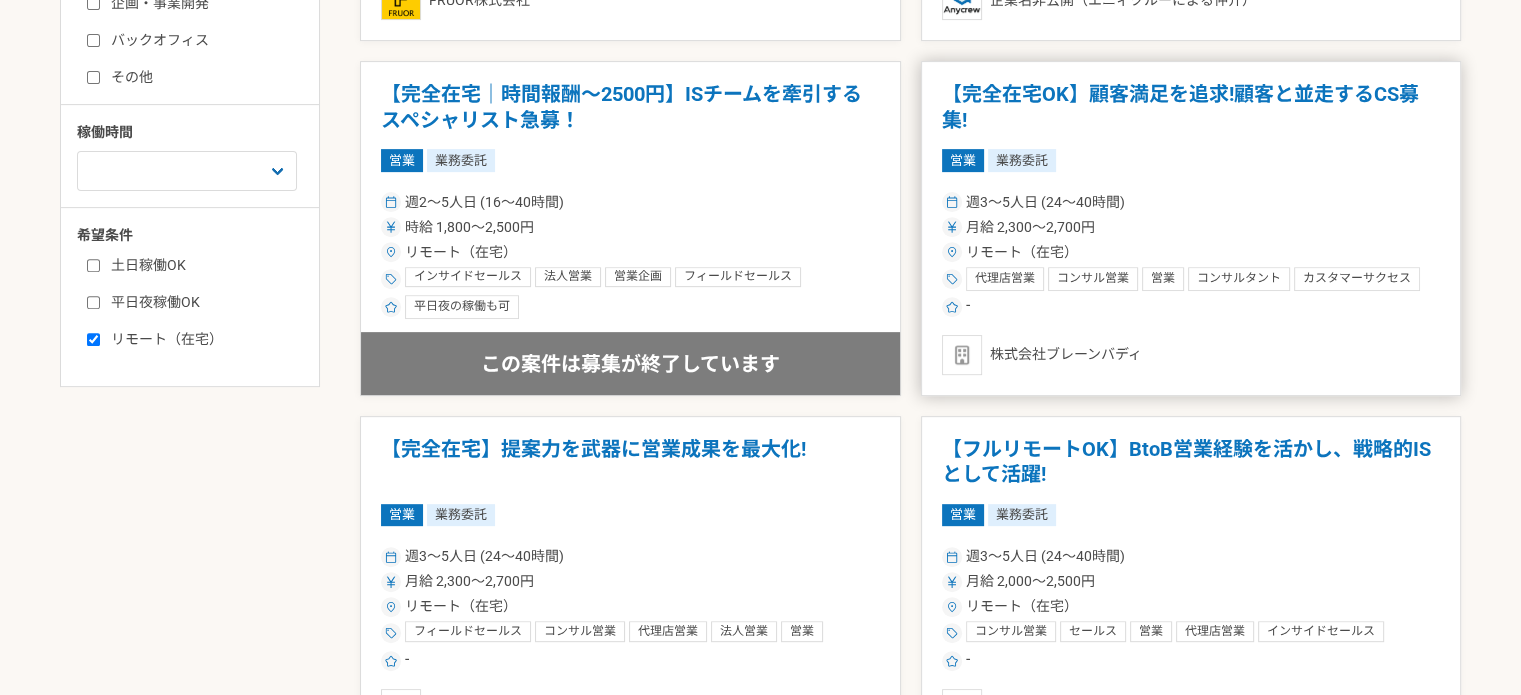 scroll, scrollTop: 700, scrollLeft: 0, axis: vertical 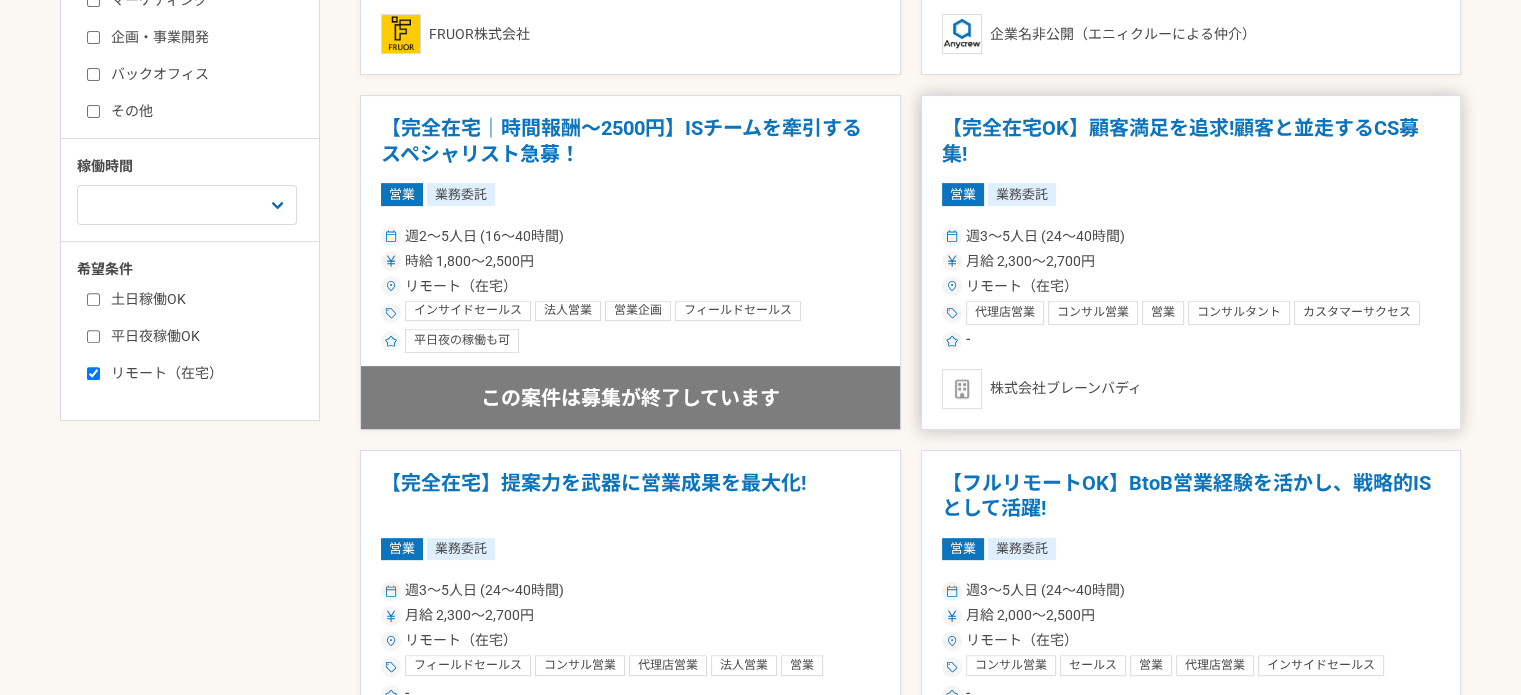 click on "月給 2,300〜2,700円" at bounding box center [1191, 261] 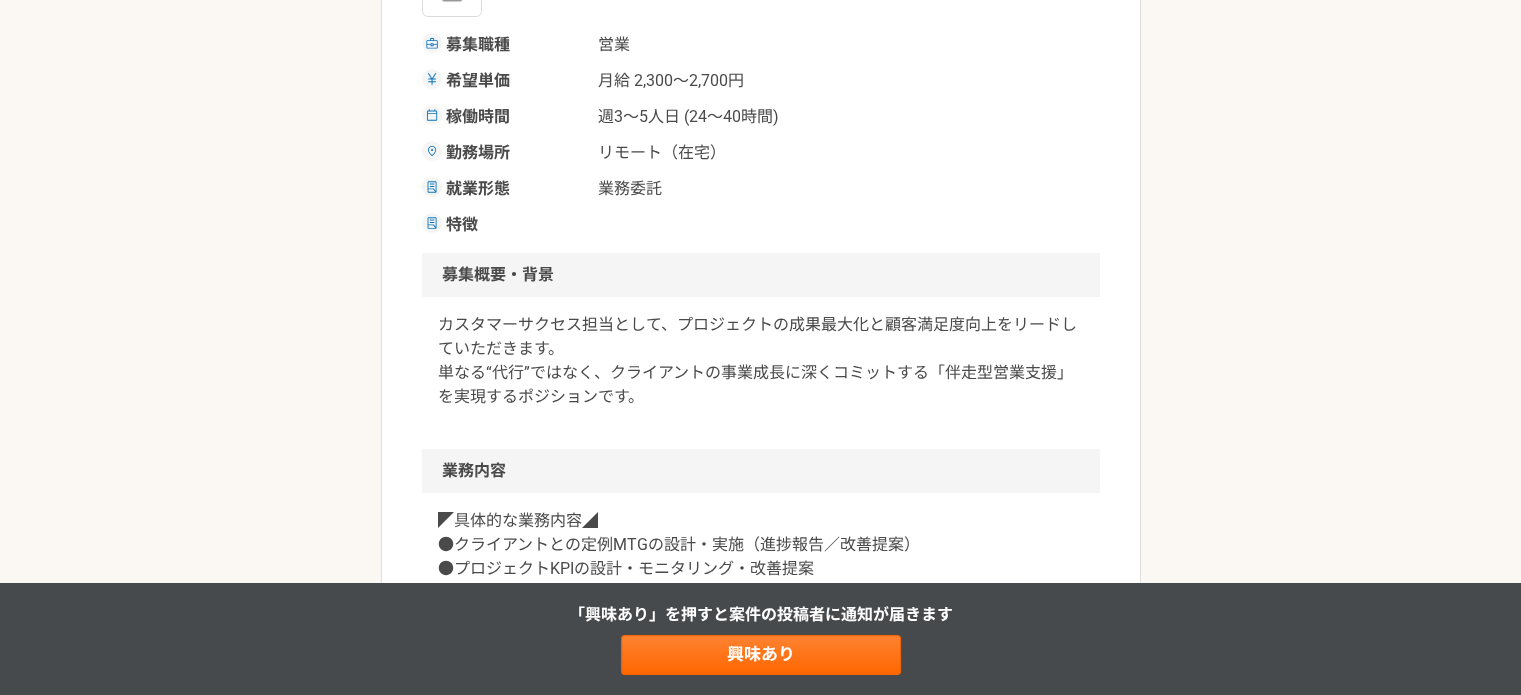 scroll, scrollTop: 284, scrollLeft: 0, axis: vertical 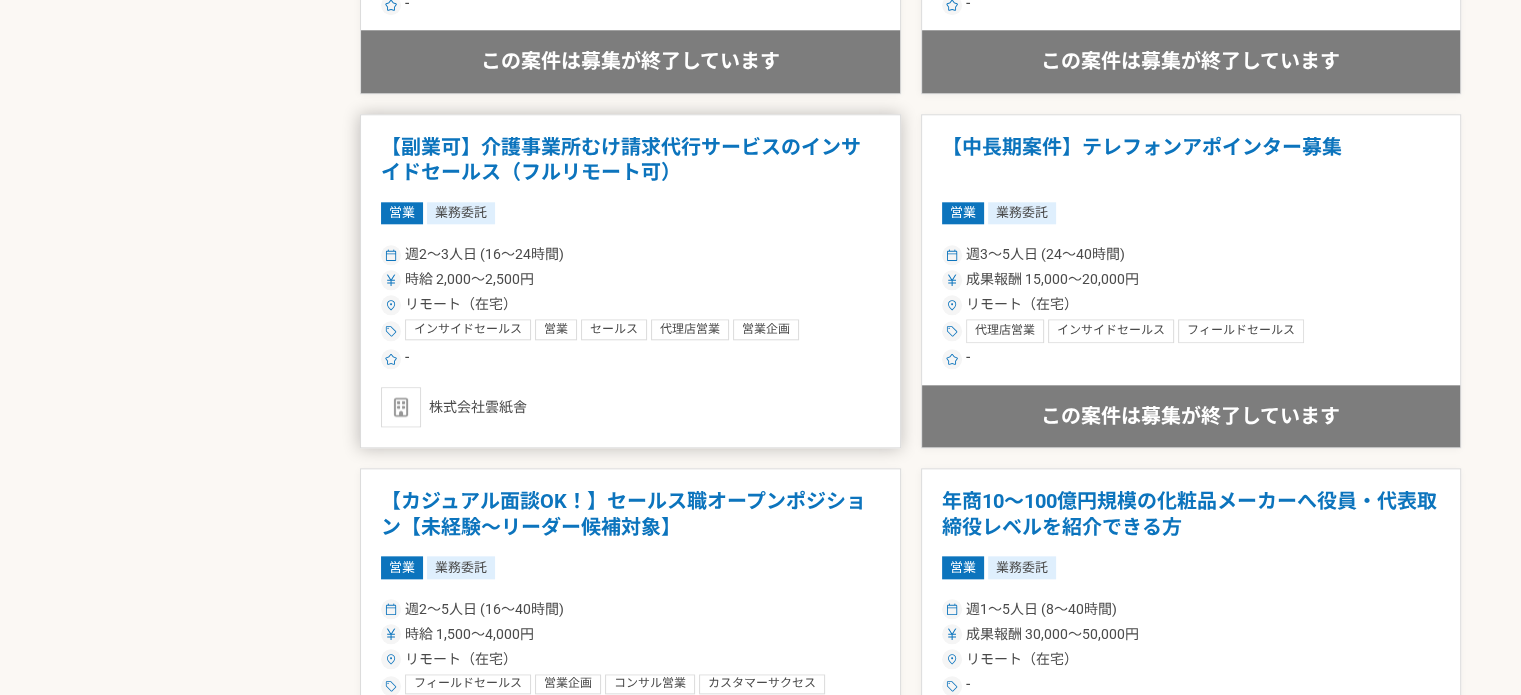 click on "週2〜3人日 (16〜24時間) 時給 2,000〜2,500円 リモート（在宅） インサイドセールス 営業 セールス 代理店営業 営業企画 コンサル営業 フィールドセールス セールスプロモーション -" at bounding box center [630, 305] 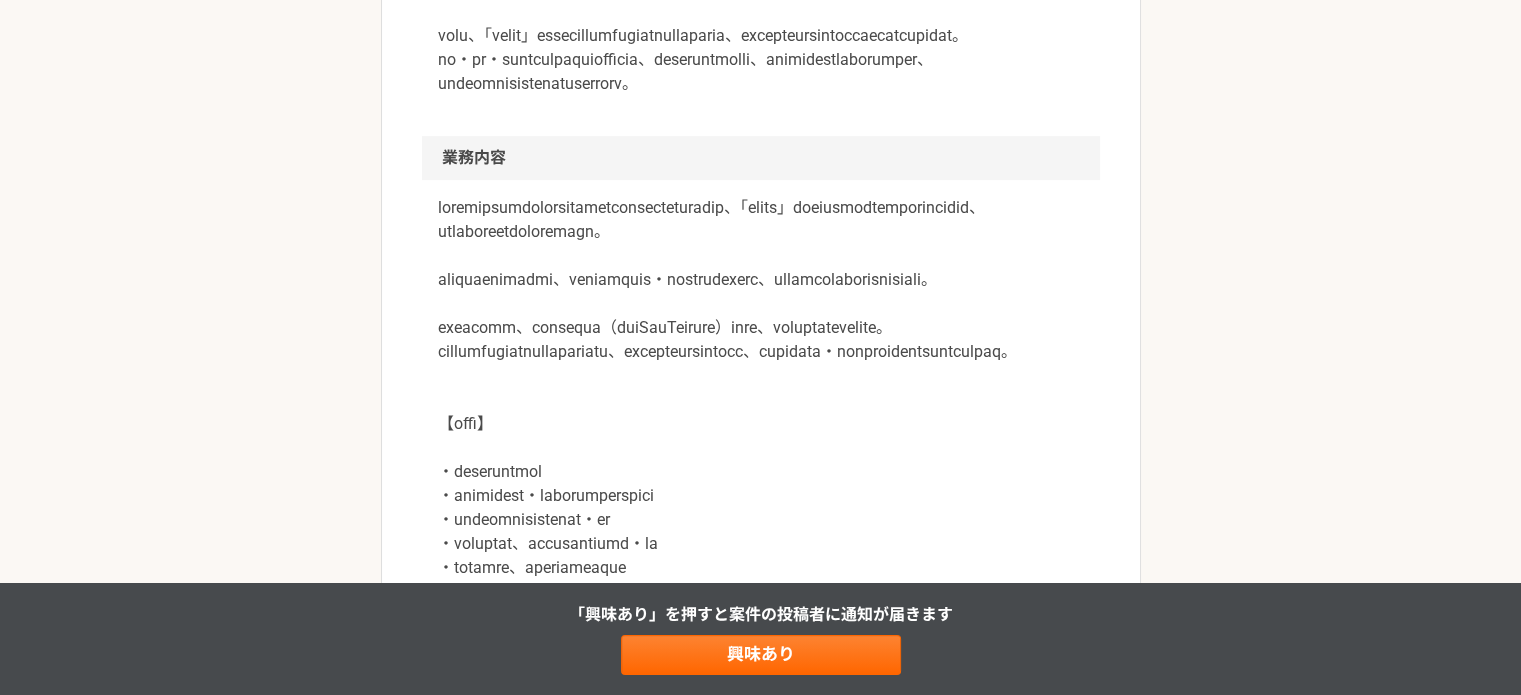 scroll, scrollTop: 800, scrollLeft: 0, axis: vertical 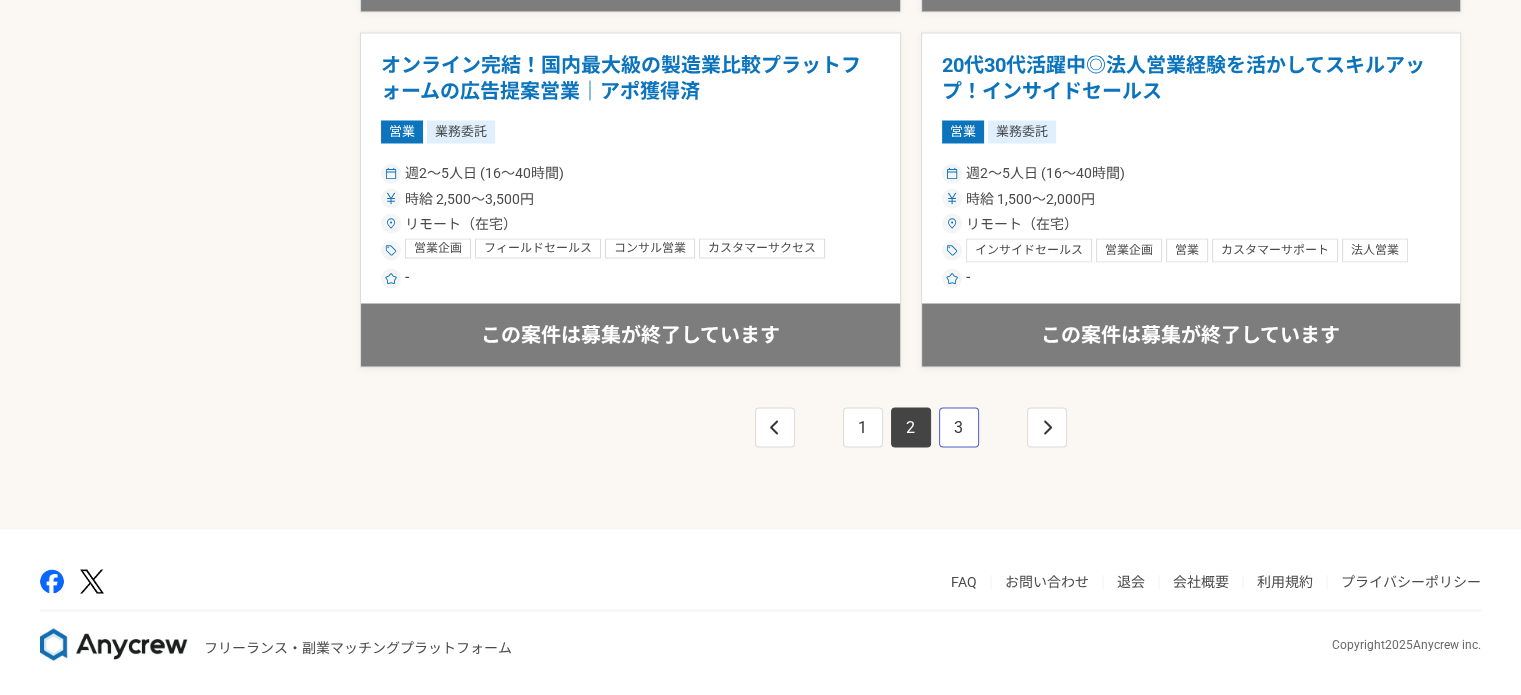 click on "3" at bounding box center [959, 427] 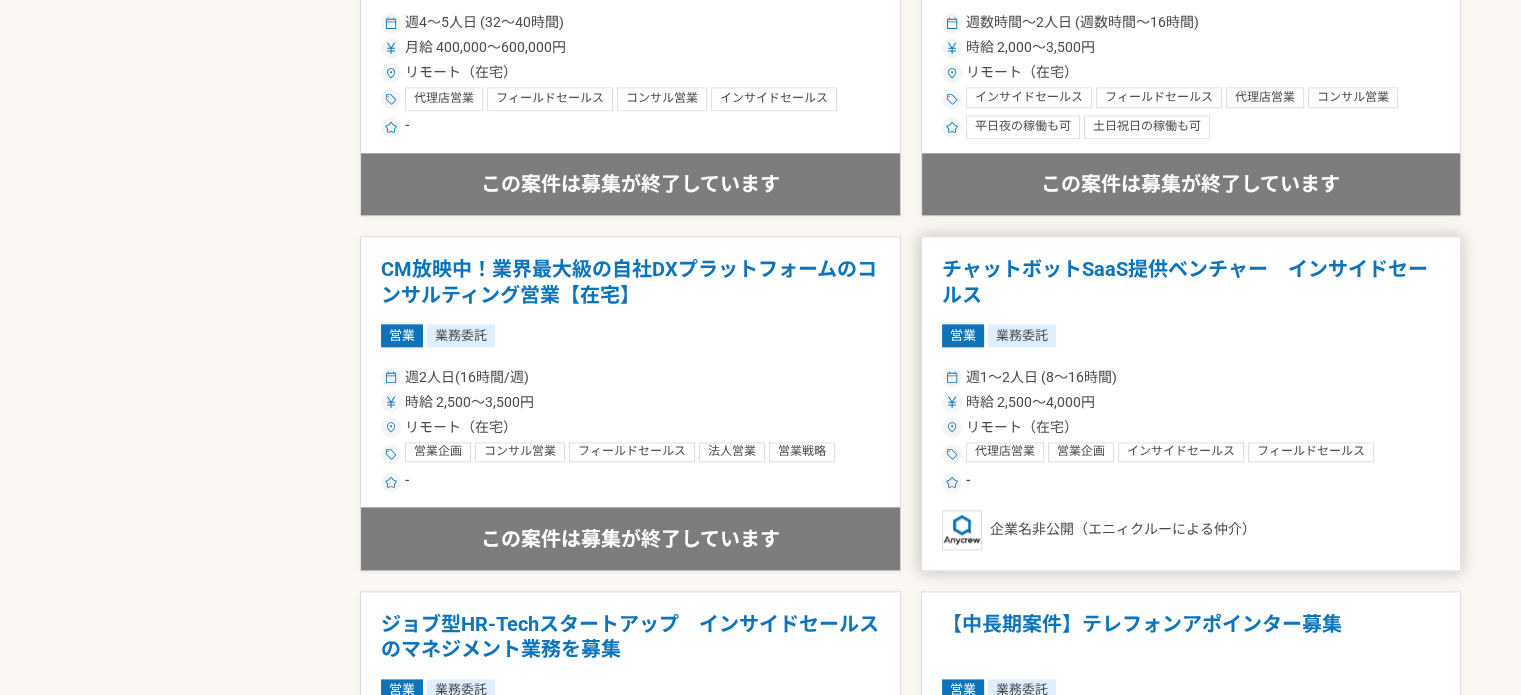 scroll, scrollTop: 2300, scrollLeft: 0, axis: vertical 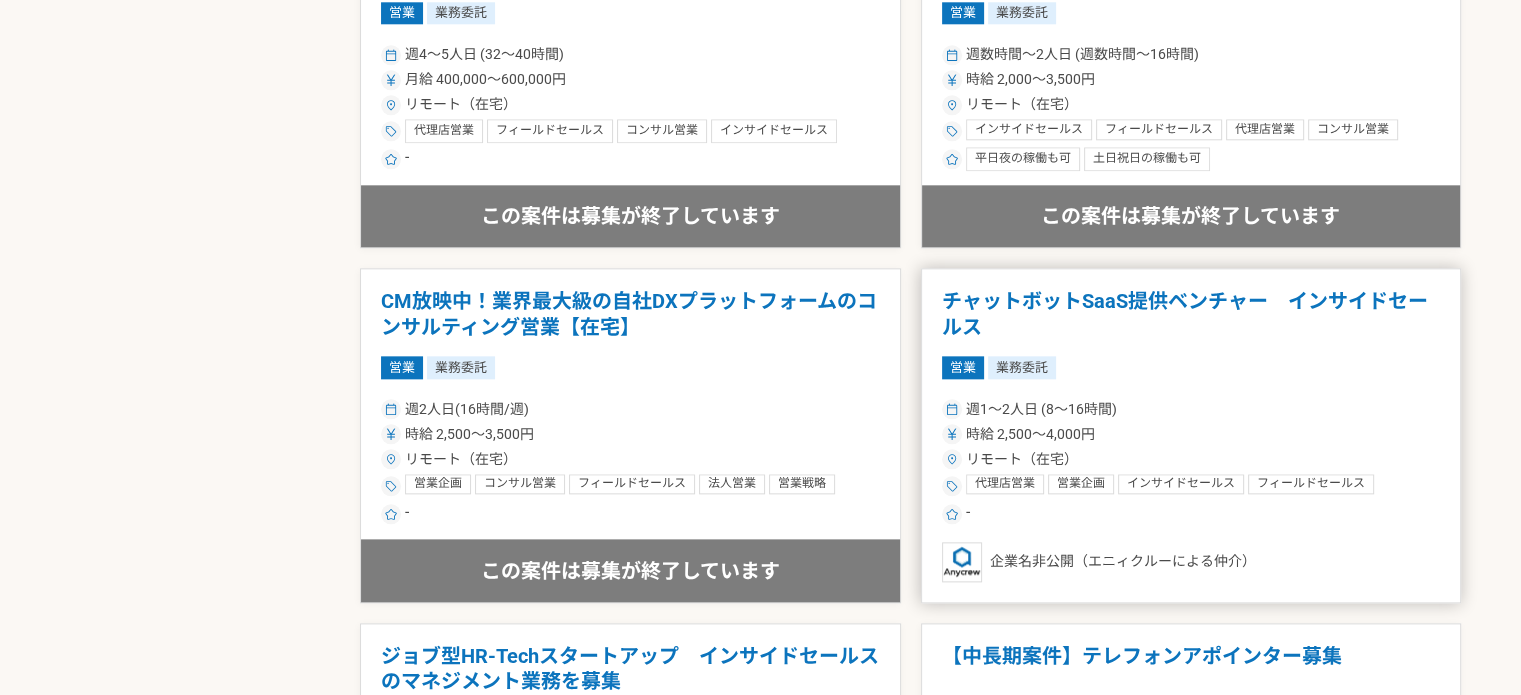 click on "チャットボットSaaS提供ベンチャー　インサイドセールス 営業 業務委託 週1〜2人日 (8〜16時間) 時給 2,500〜4,000円 リモート（在宅） 代理店営業 営業企画 インサイドセールス フィールドセールス コンサル営業 SFA Salesforce 営業 法人営業 法人営業　新規開拓　顧客管理　営業提案 - 企業名非公開（[PERSON_NAME]による仲介）" at bounding box center [1191, 435] 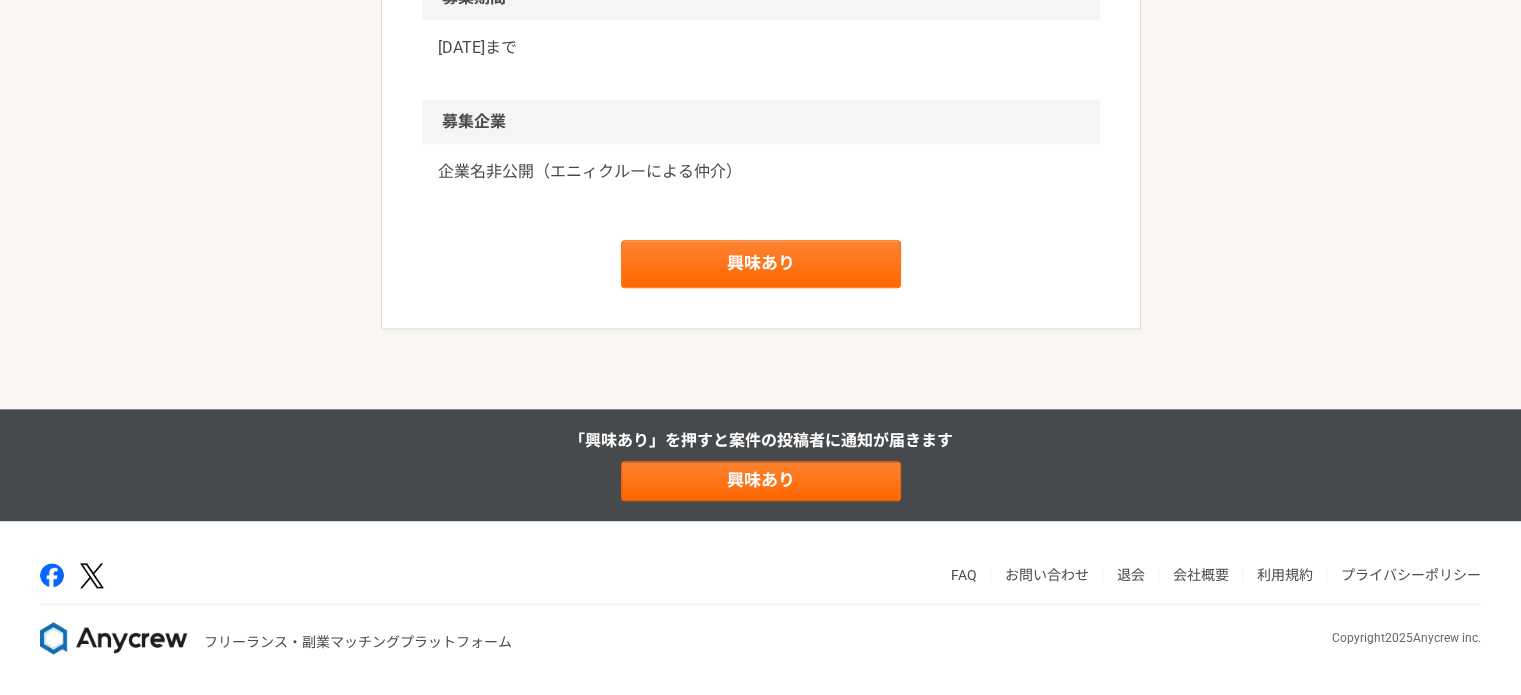scroll, scrollTop: 2244, scrollLeft: 0, axis: vertical 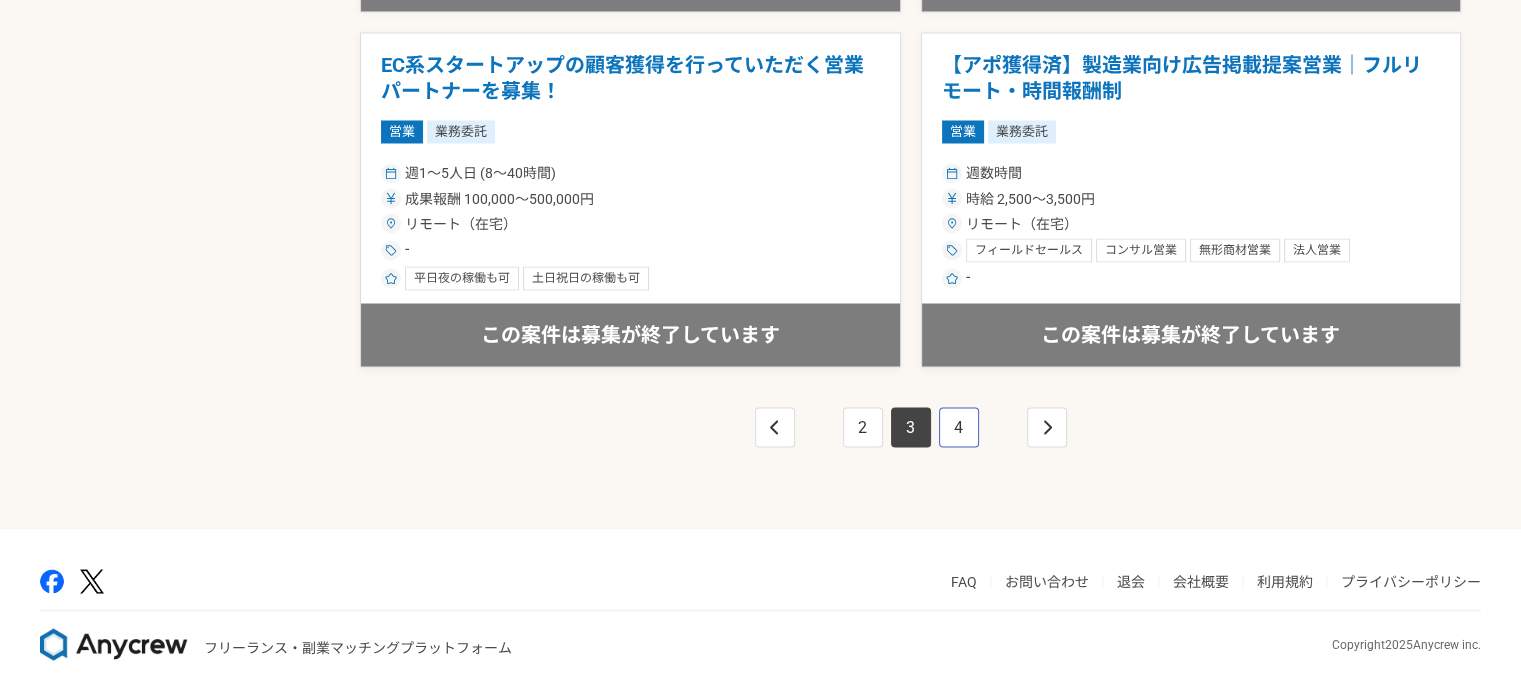 click on "4" at bounding box center [959, 427] 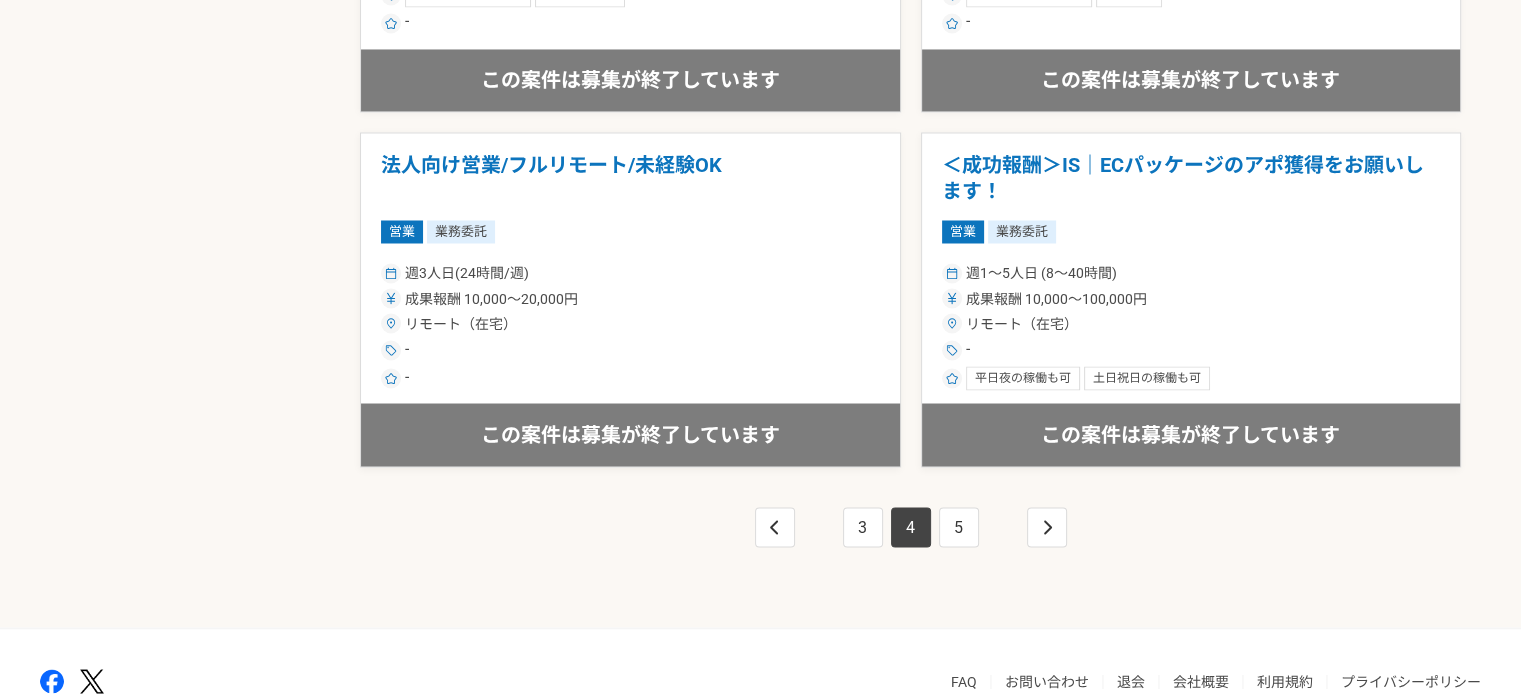 scroll, scrollTop: 3600, scrollLeft: 0, axis: vertical 